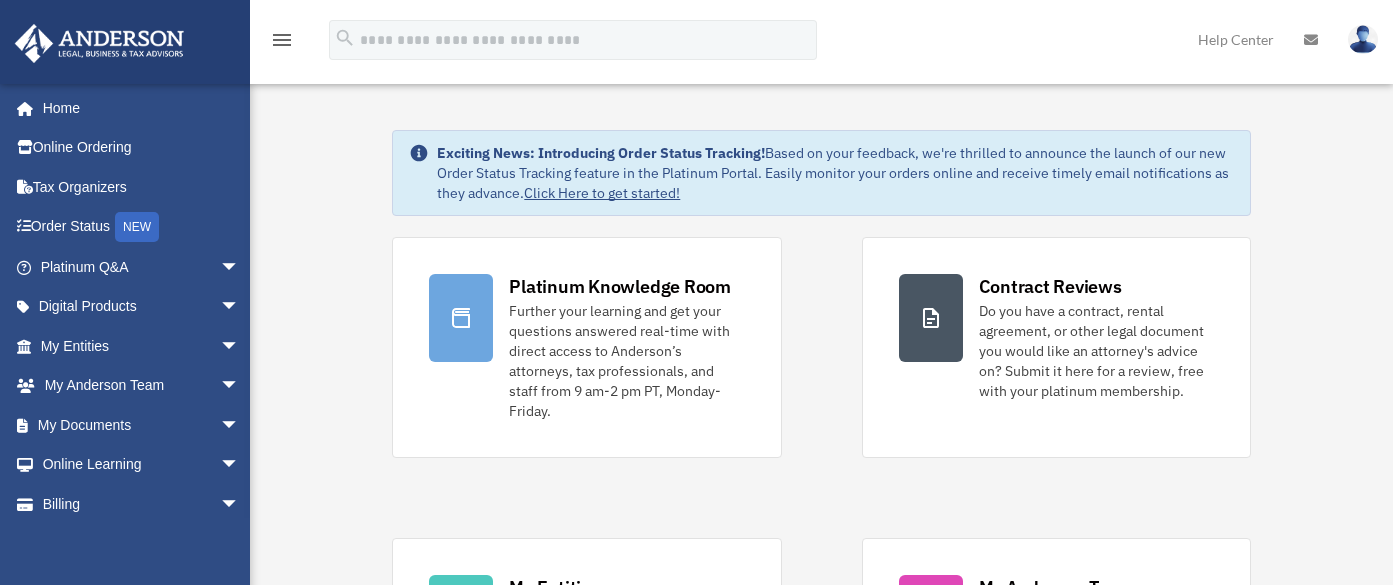 scroll, scrollTop: 0, scrollLeft: 0, axis: both 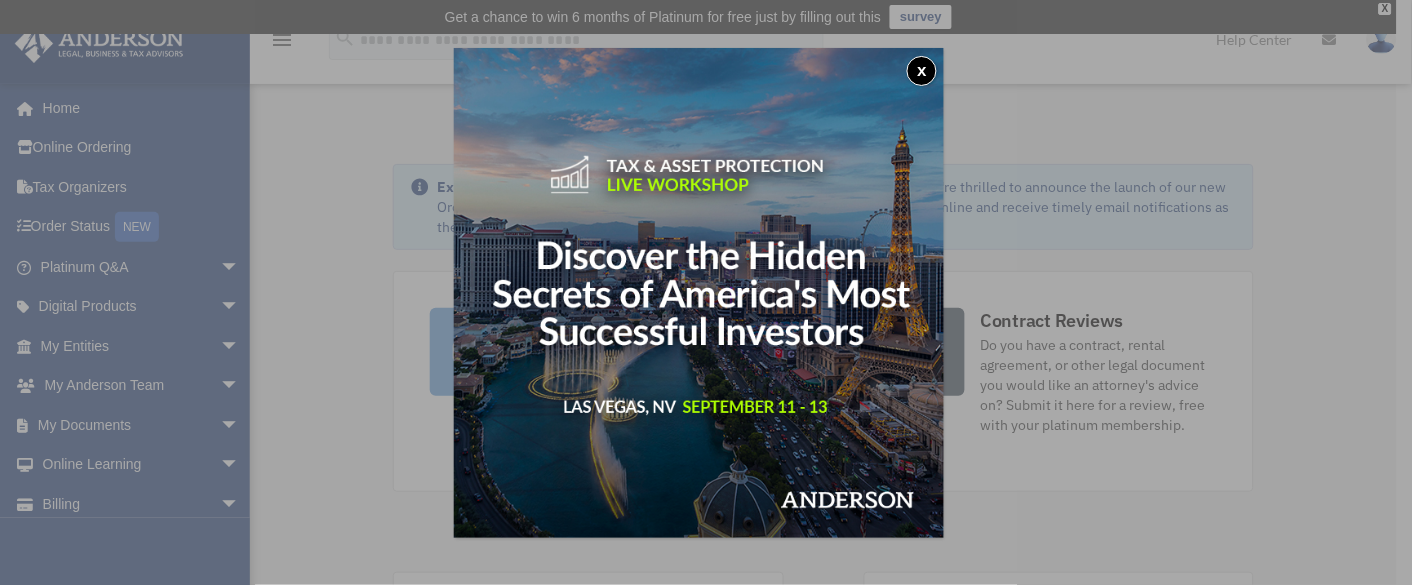 click at bounding box center [699, 293] 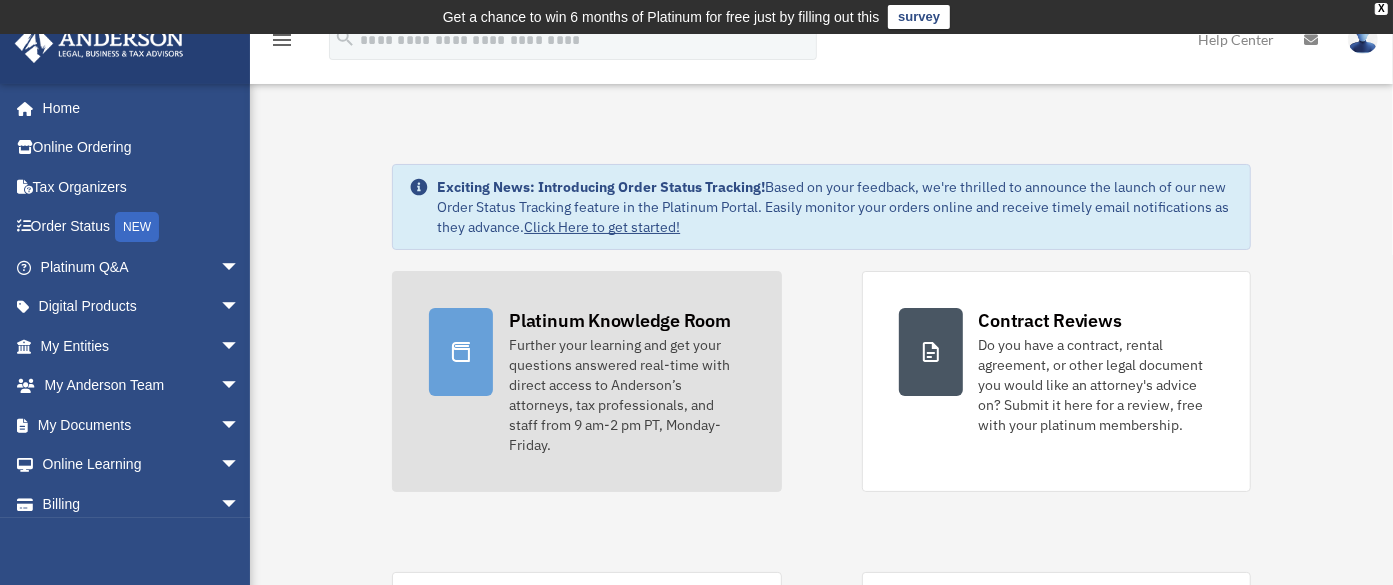 click at bounding box center [461, 352] 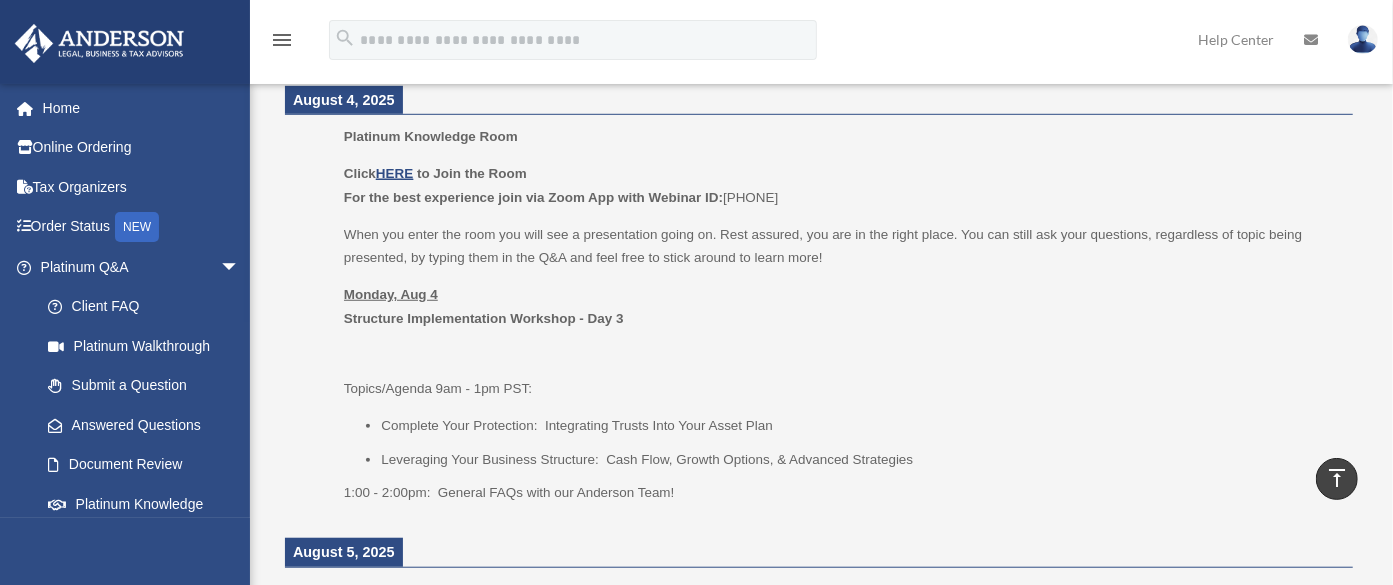 scroll, scrollTop: 870, scrollLeft: 0, axis: vertical 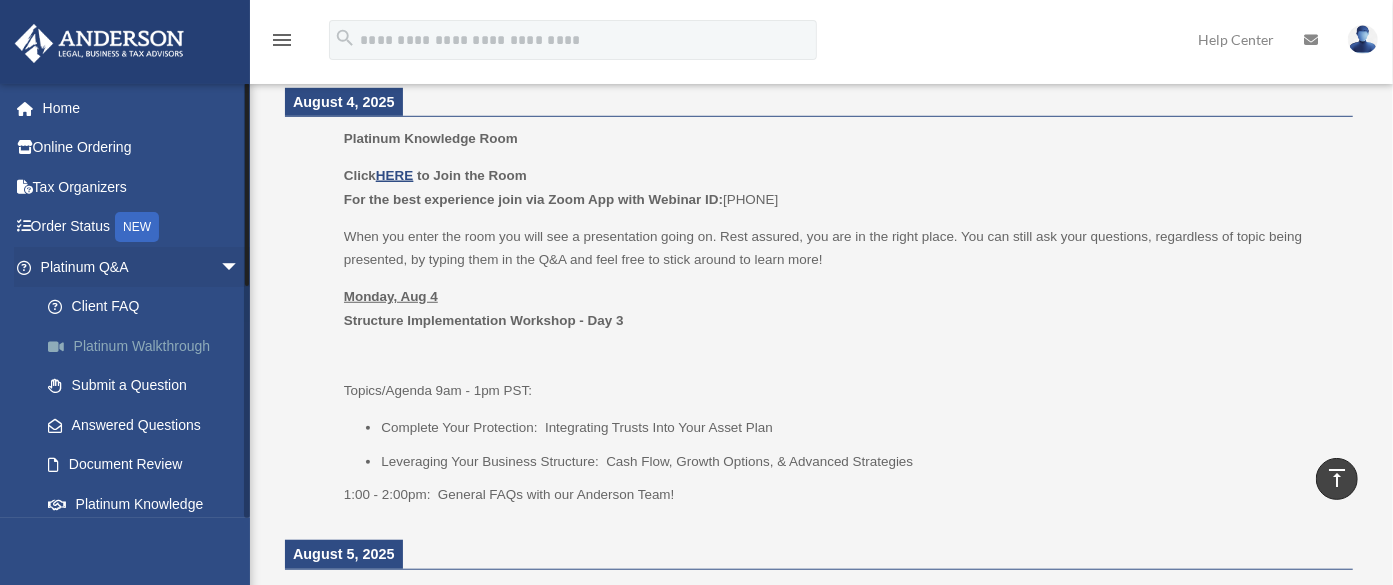 click on "Platinum Walkthrough" at bounding box center [149, 346] 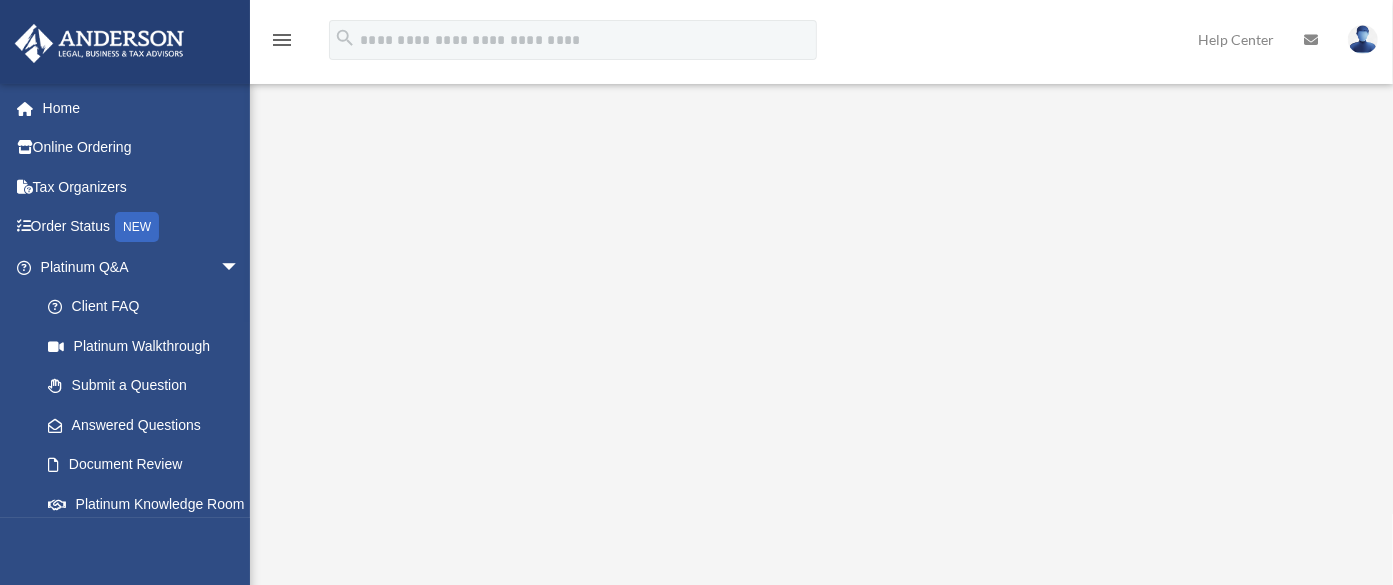 scroll, scrollTop: 270, scrollLeft: 0, axis: vertical 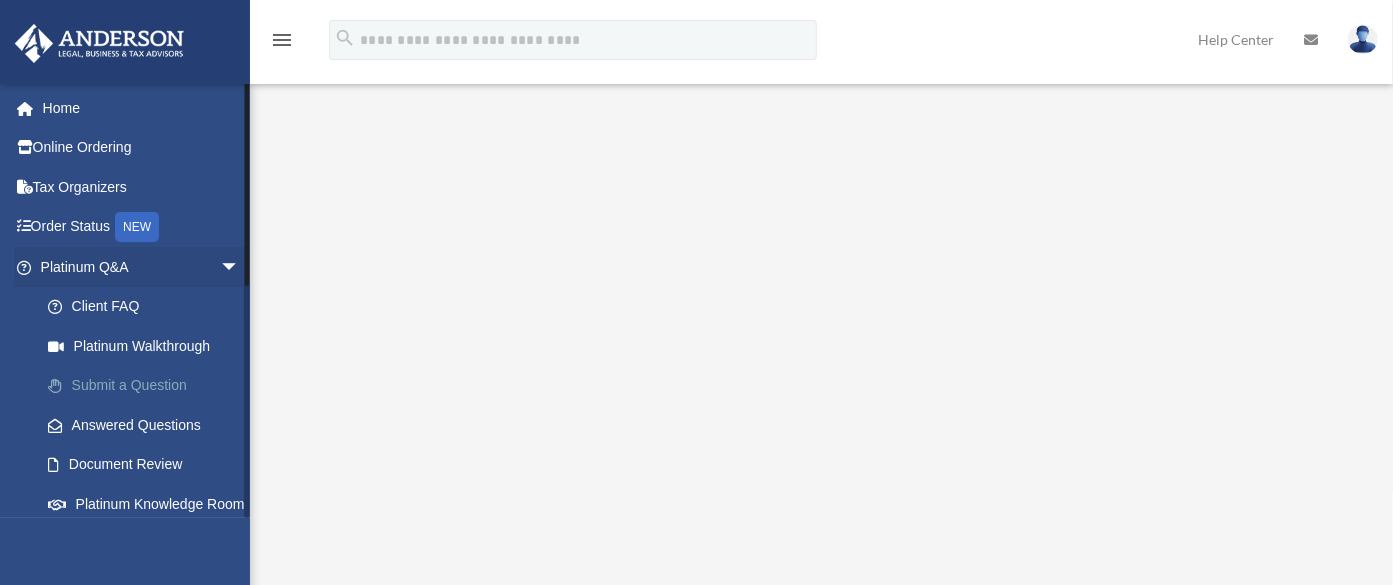 click on "Submit a Question" at bounding box center (149, 386) 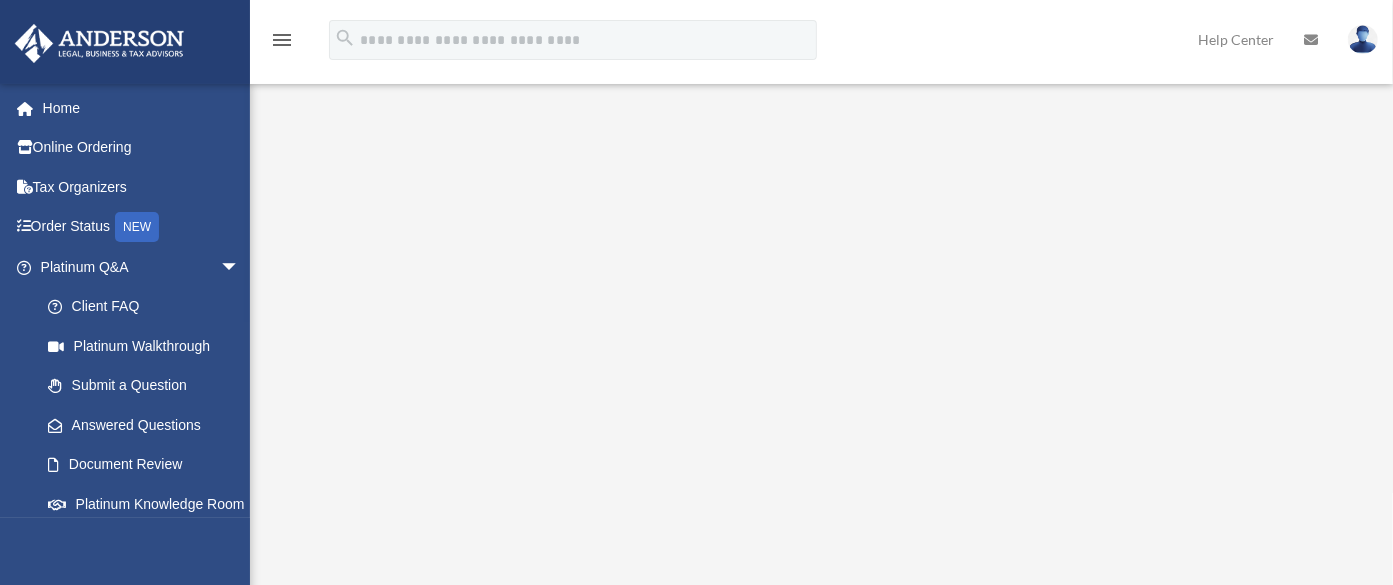 scroll, scrollTop: 554, scrollLeft: 0, axis: vertical 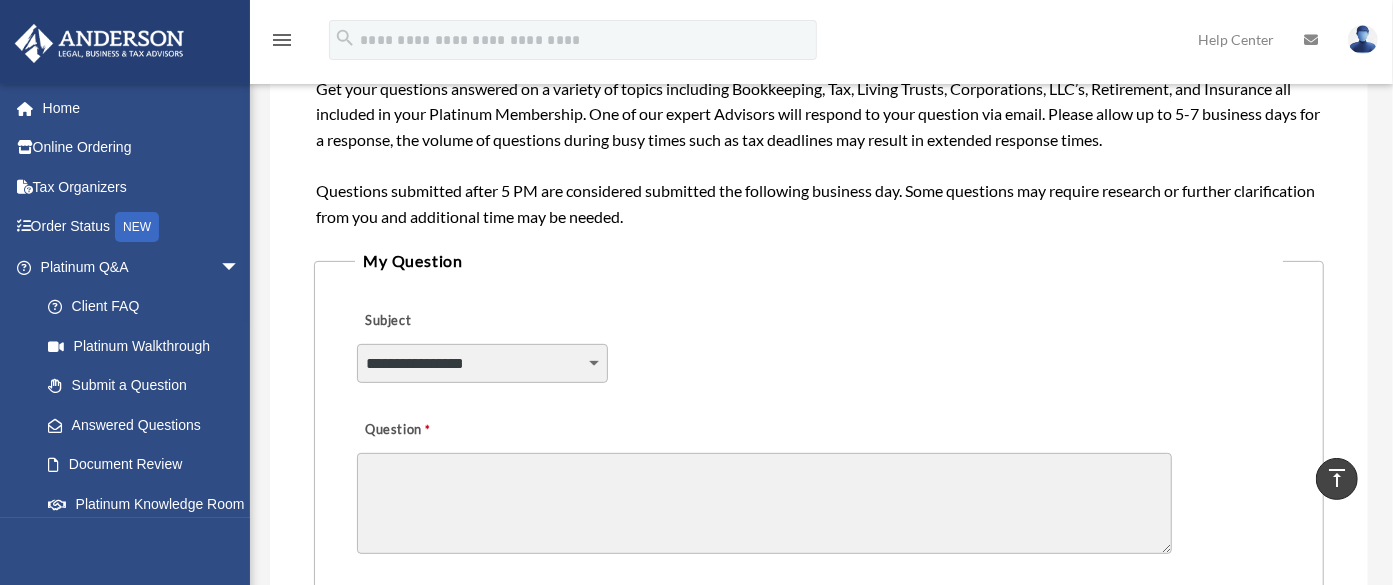 click on "**********" at bounding box center (482, 363) 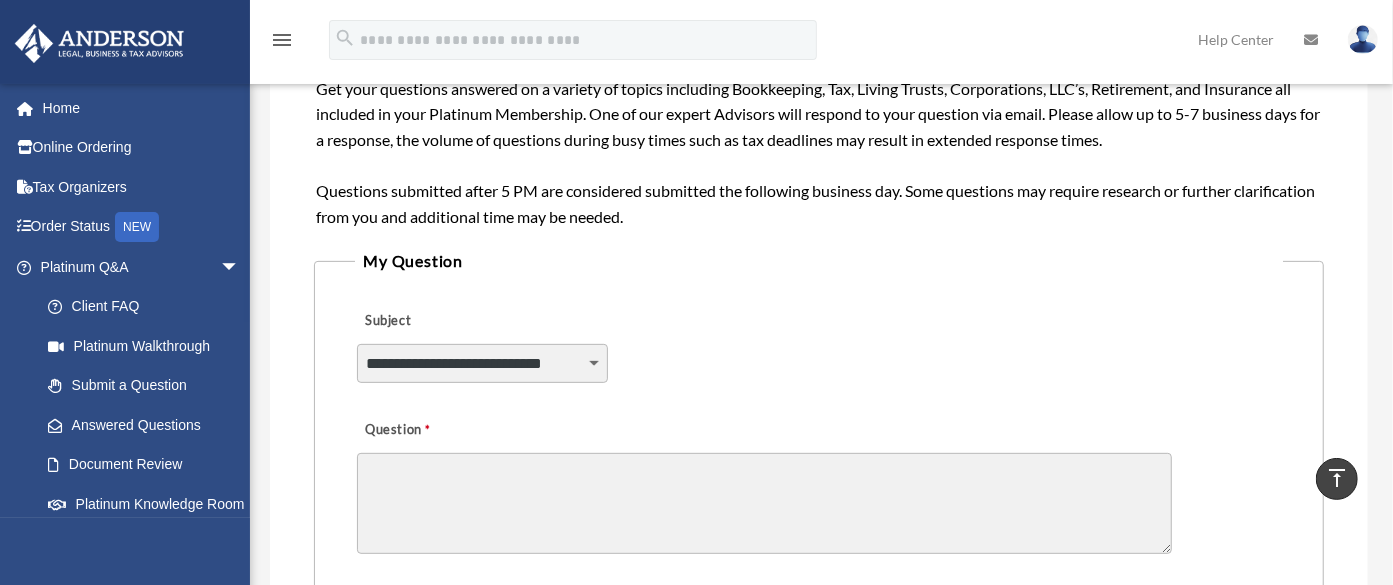 click on "**********" at bounding box center [482, 363] 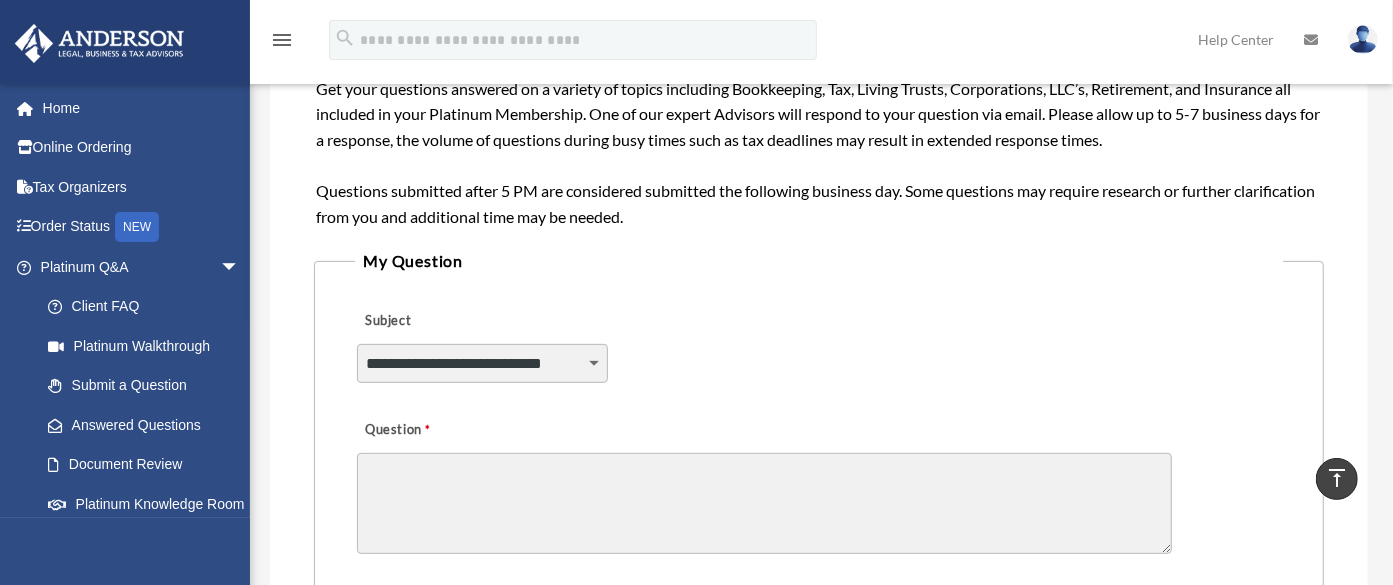 click on "Question" at bounding box center [764, 503] 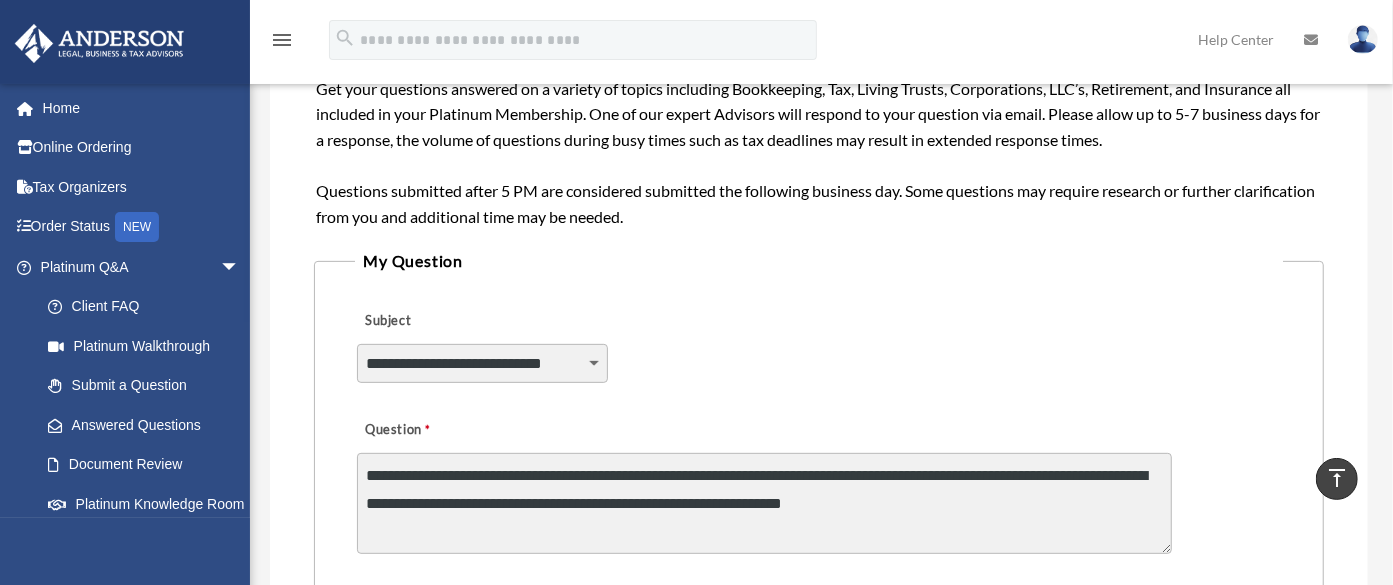 click on "**********" at bounding box center [818, 349] 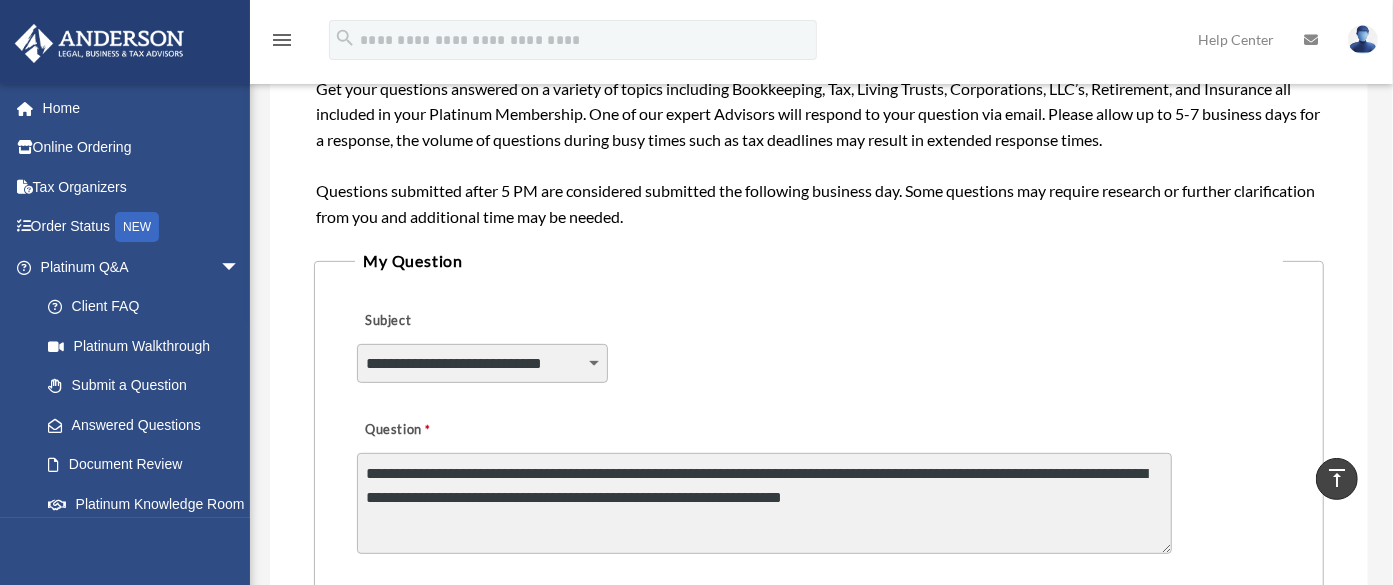 click on "**********" at bounding box center (764, 503) 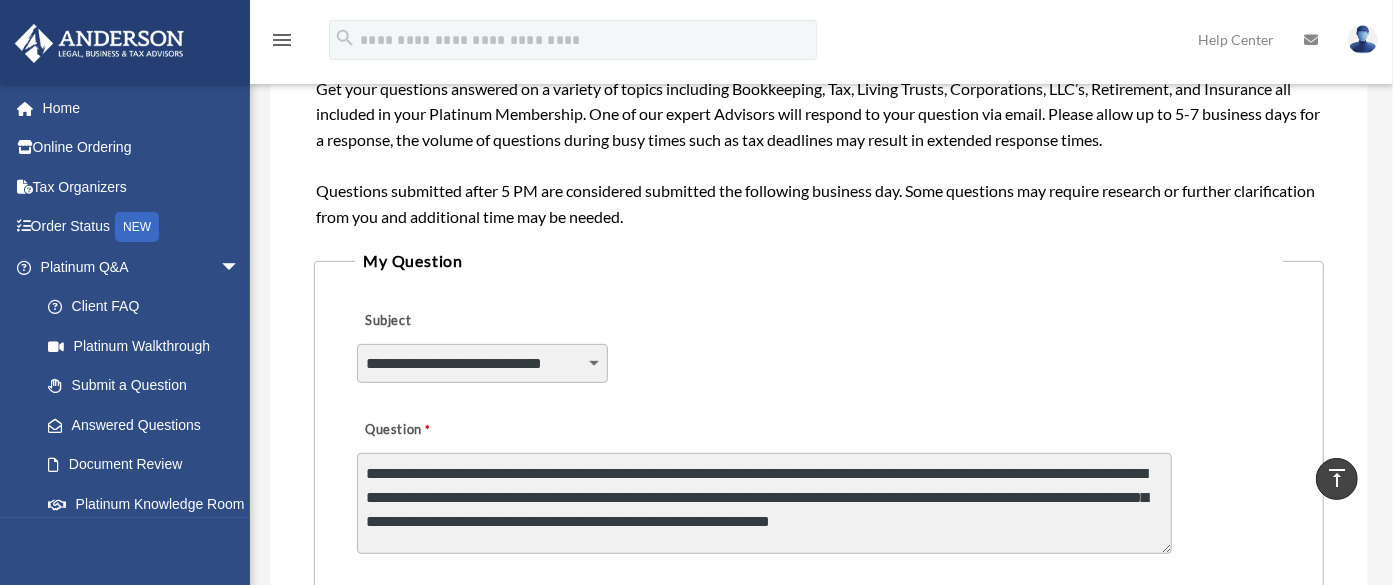 scroll, scrollTop: 2, scrollLeft: 0, axis: vertical 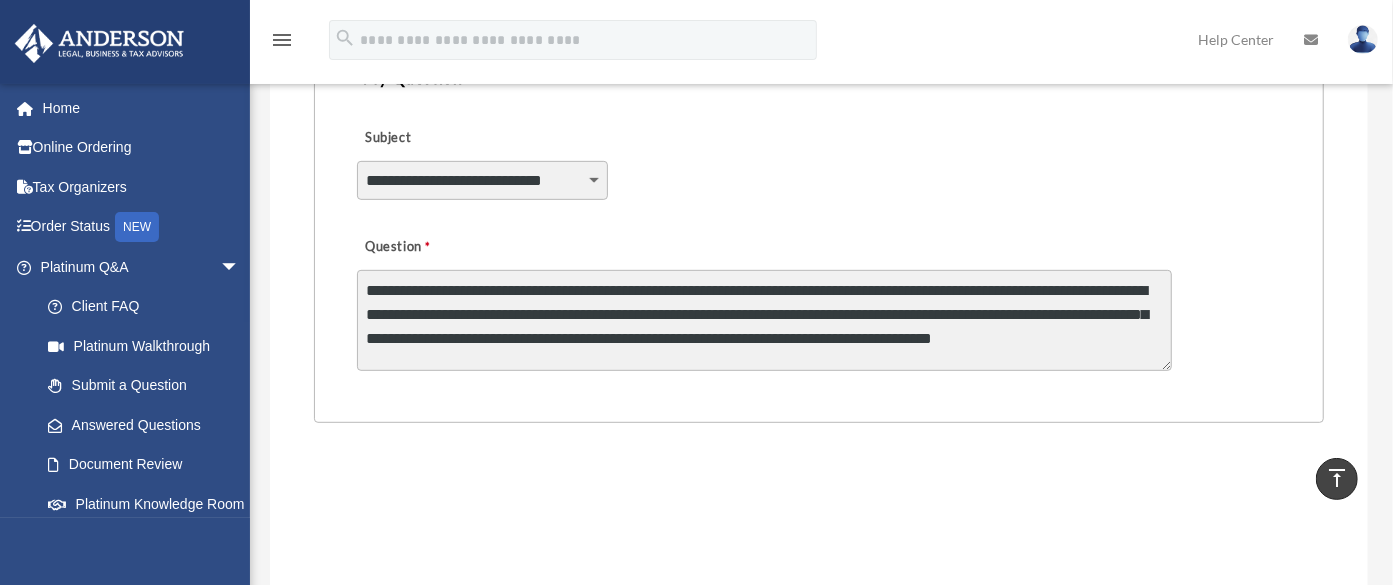 click on "**********" at bounding box center [764, 320] 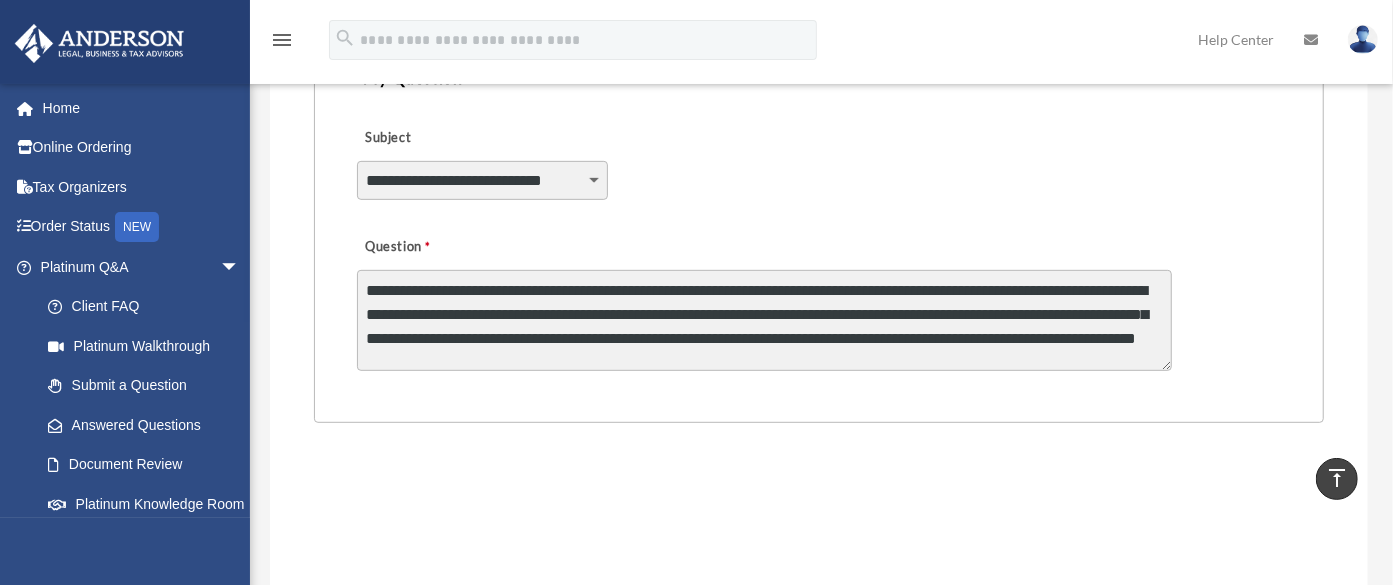 click on "**********" at bounding box center [764, 320] 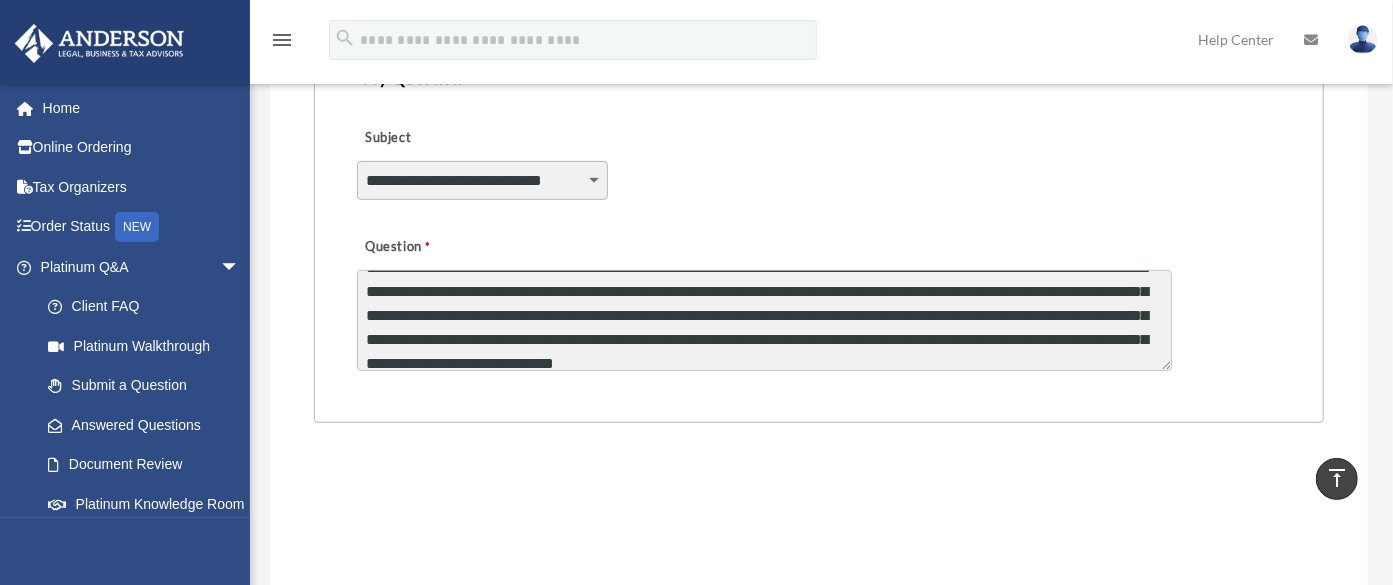 scroll, scrollTop: 25, scrollLeft: 0, axis: vertical 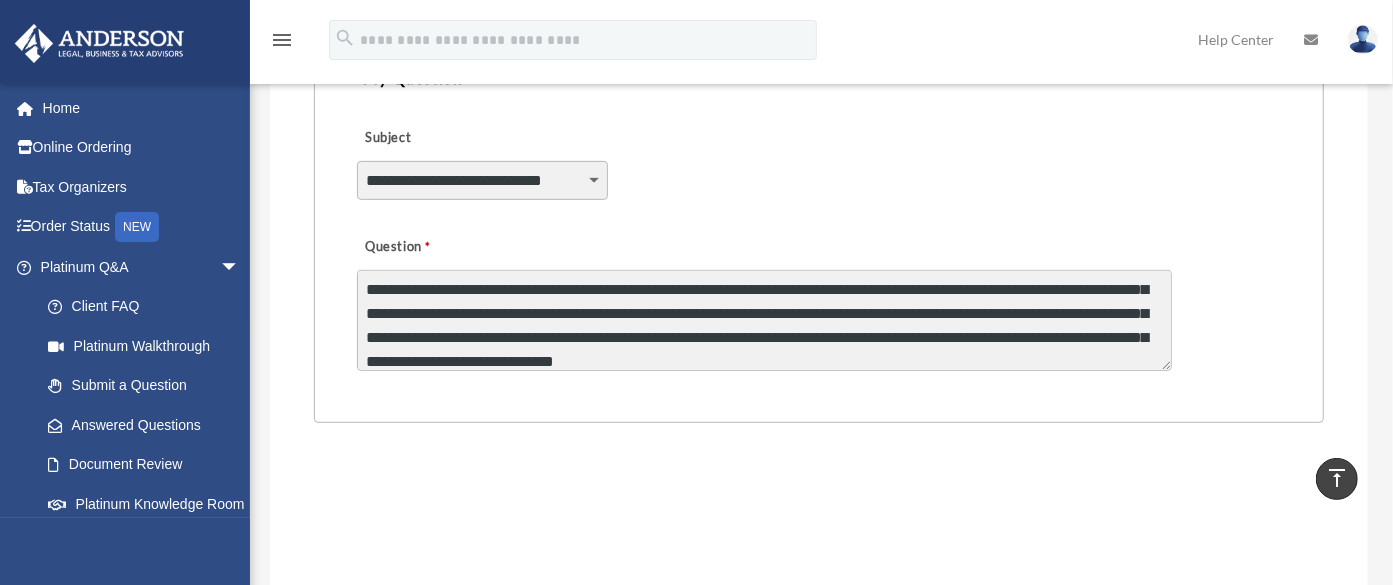 click on "**********" at bounding box center [764, 320] 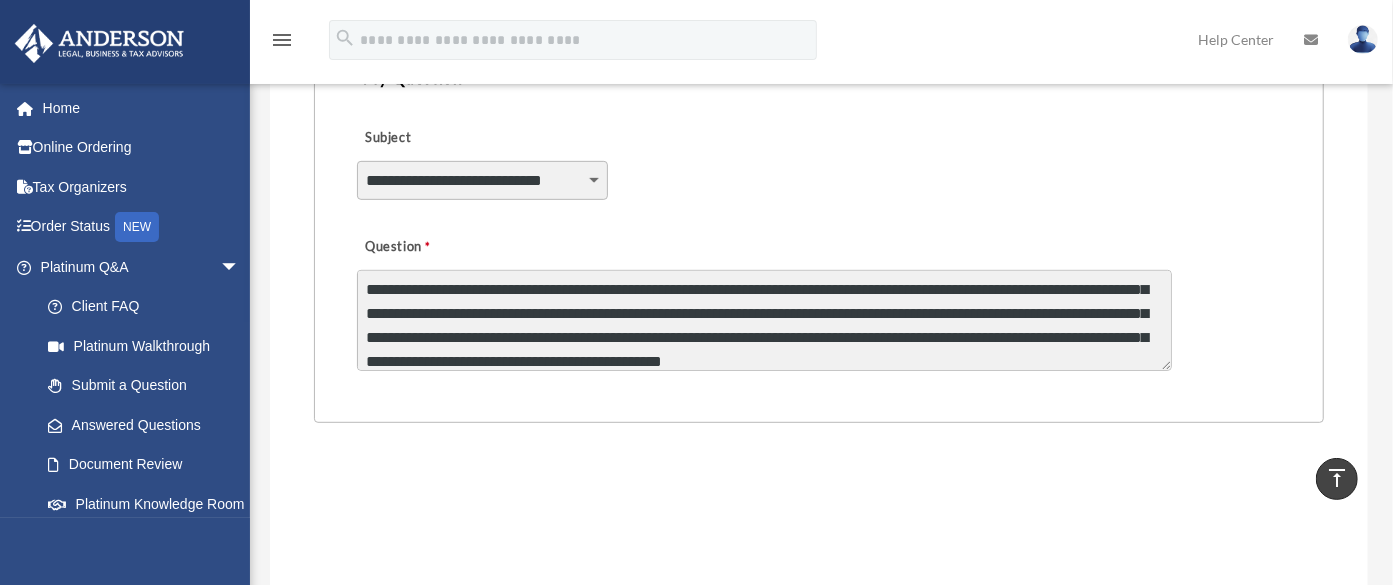click on "**********" at bounding box center (764, 320) 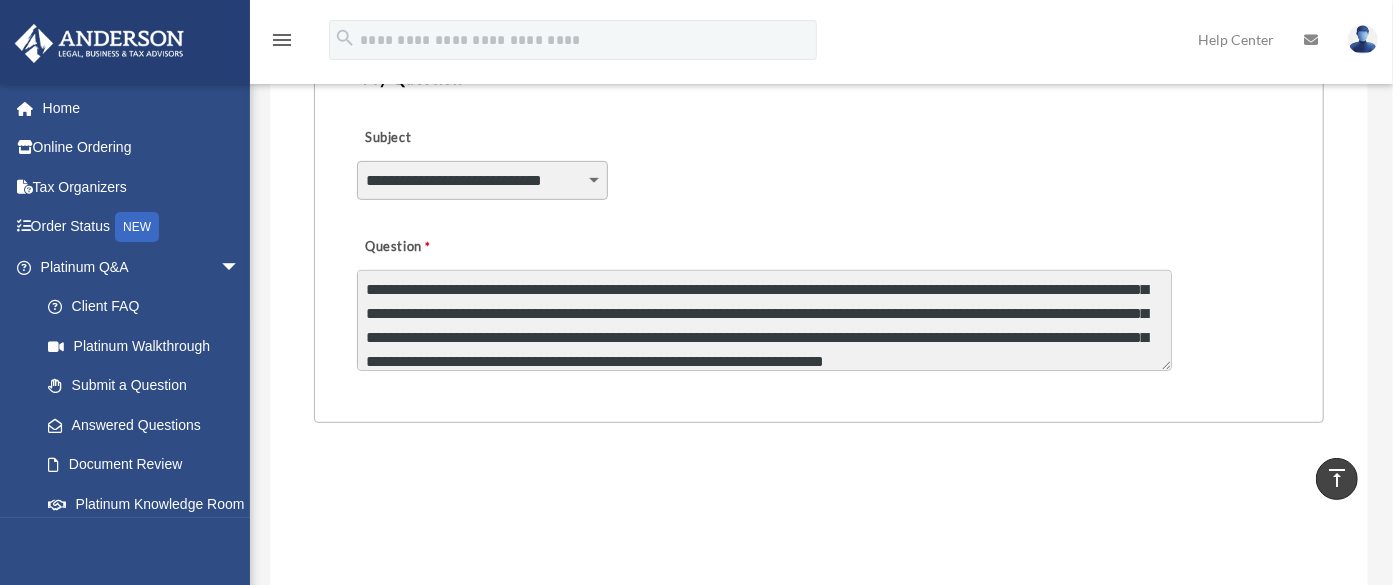 scroll, scrollTop: 60, scrollLeft: 0, axis: vertical 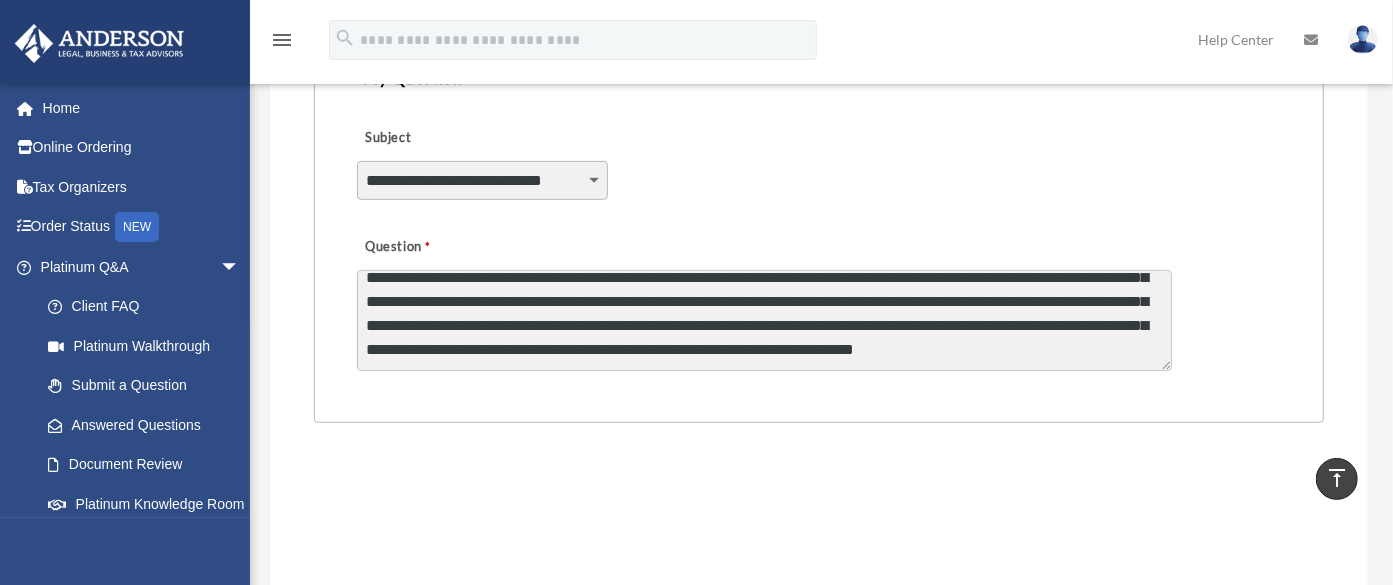 click on "**********" at bounding box center (764, 320) 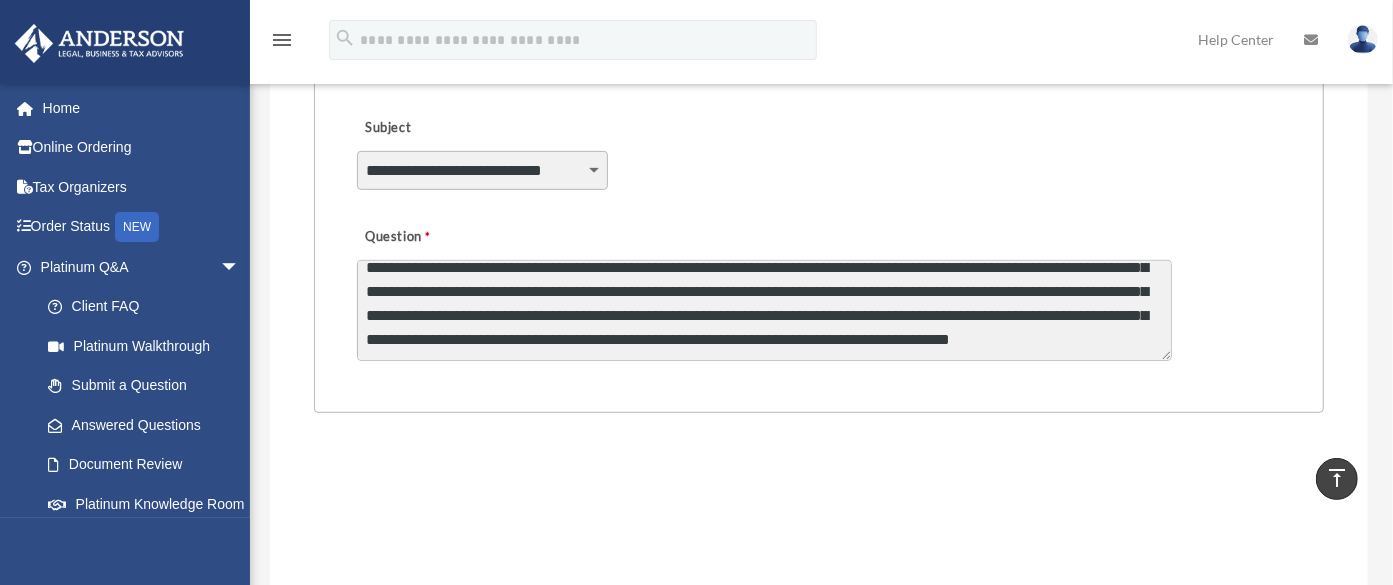 scroll, scrollTop: 560, scrollLeft: 0, axis: vertical 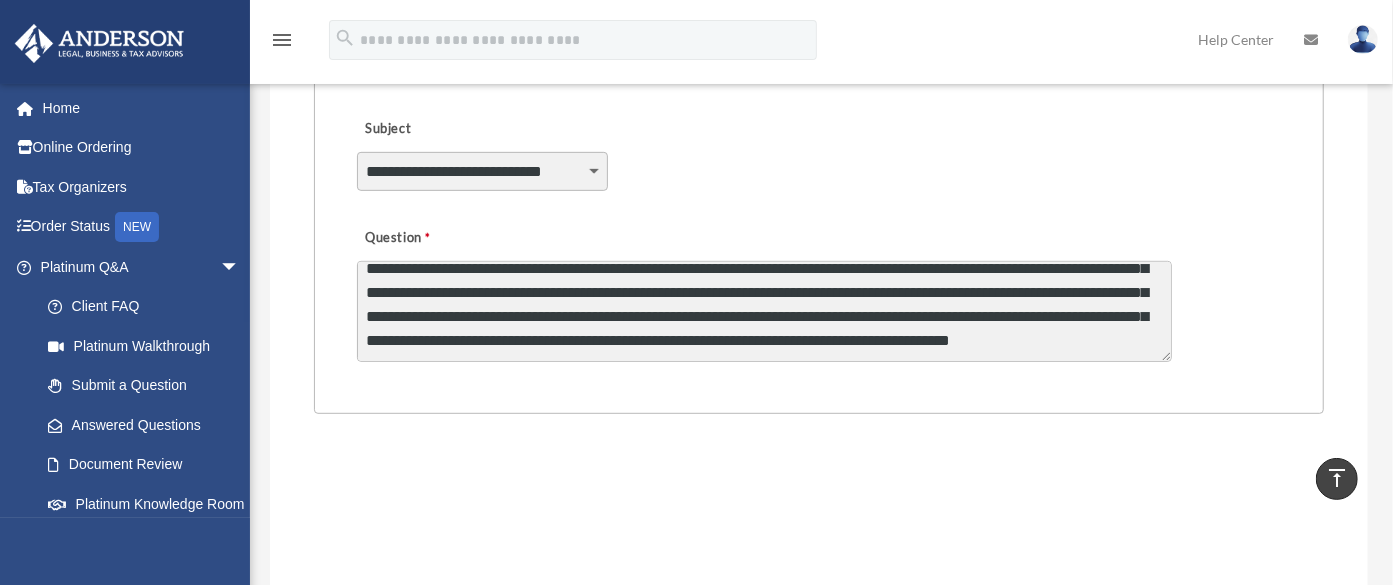 type on "**********" 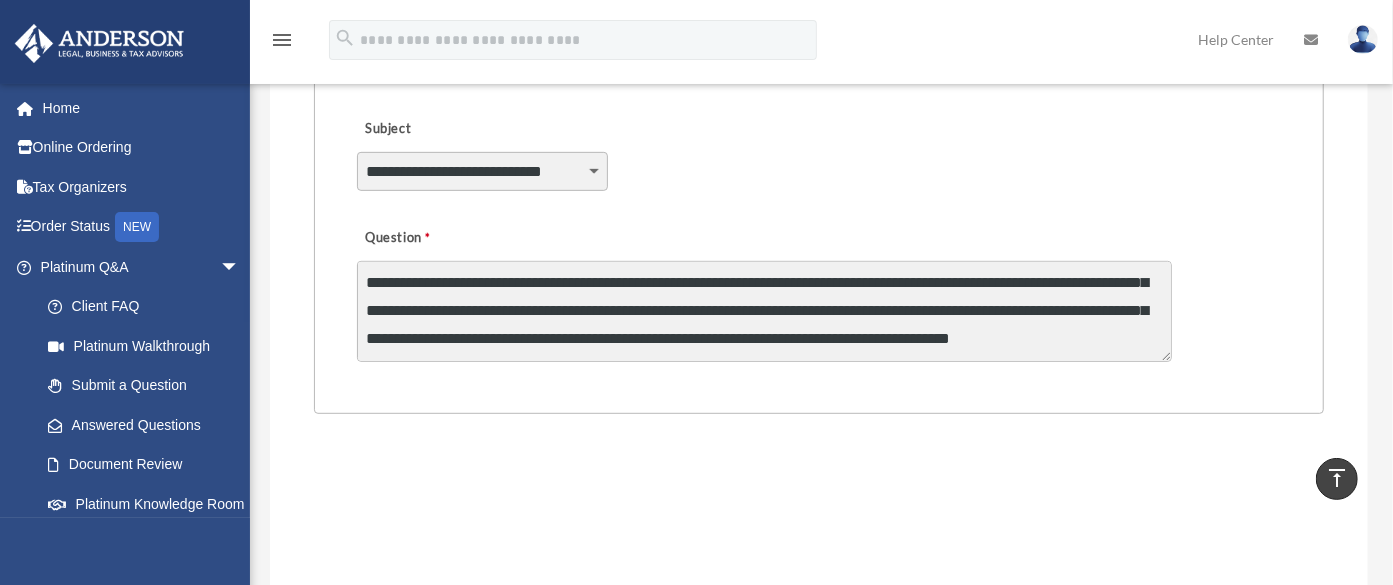 scroll, scrollTop: 63, scrollLeft: 0, axis: vertical 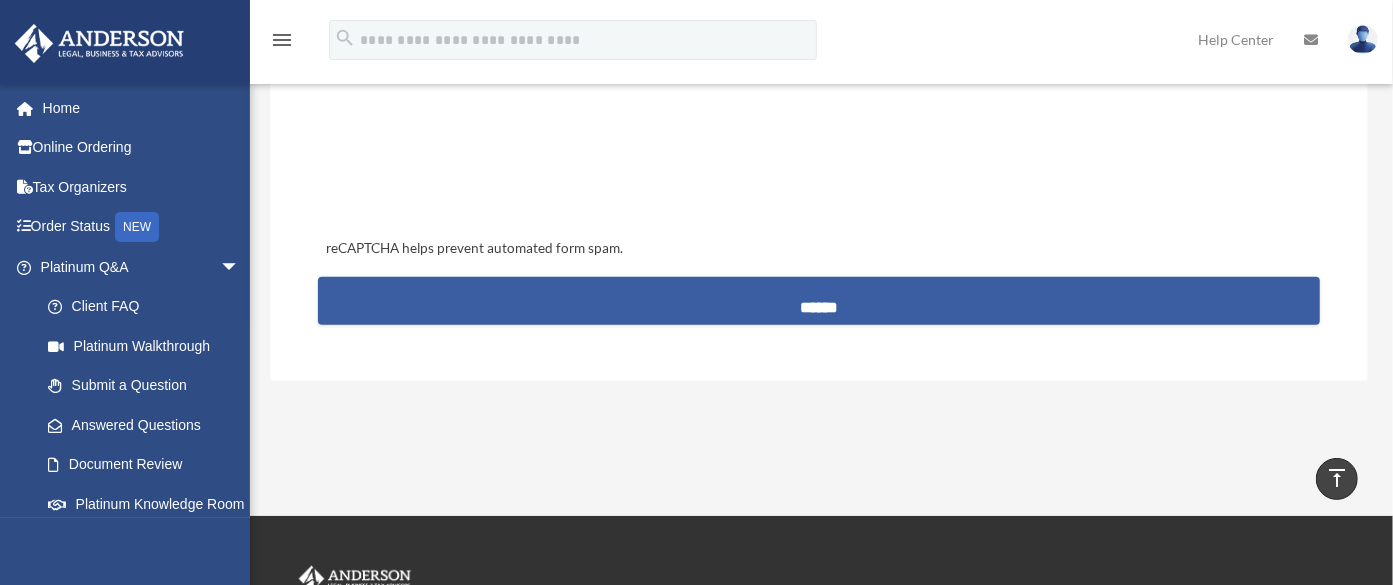 click on "******" at bounding box center (819, 301) 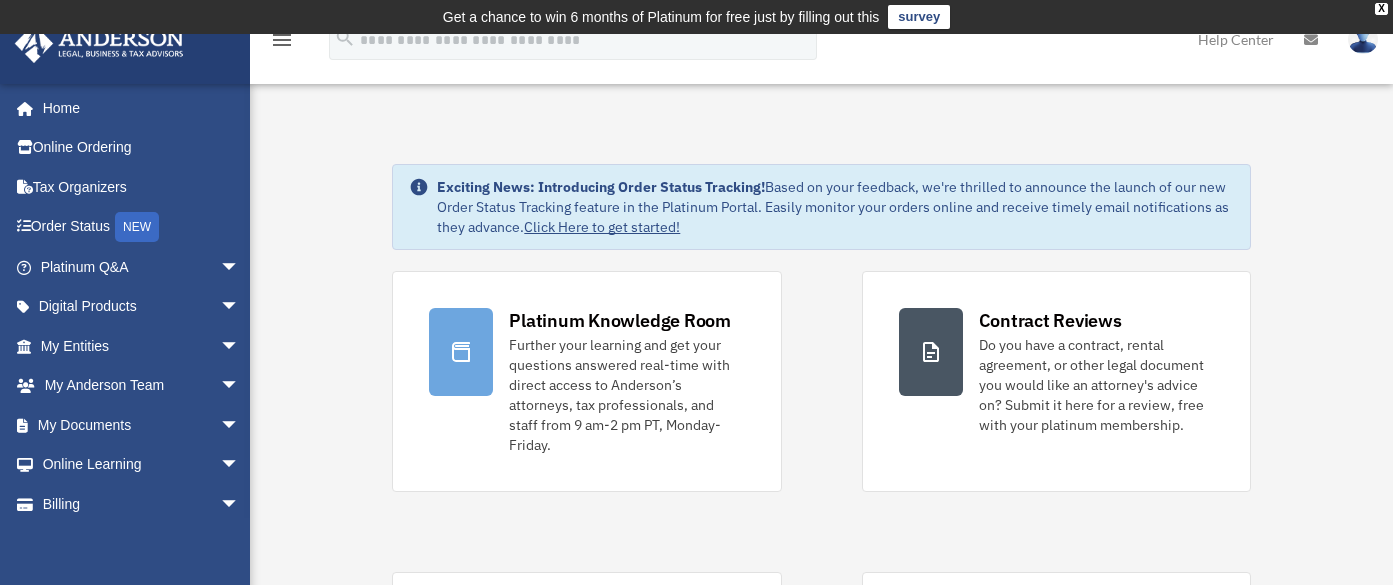 scroll, scrollTop: 0, scrollLeft: 0, axis: both 